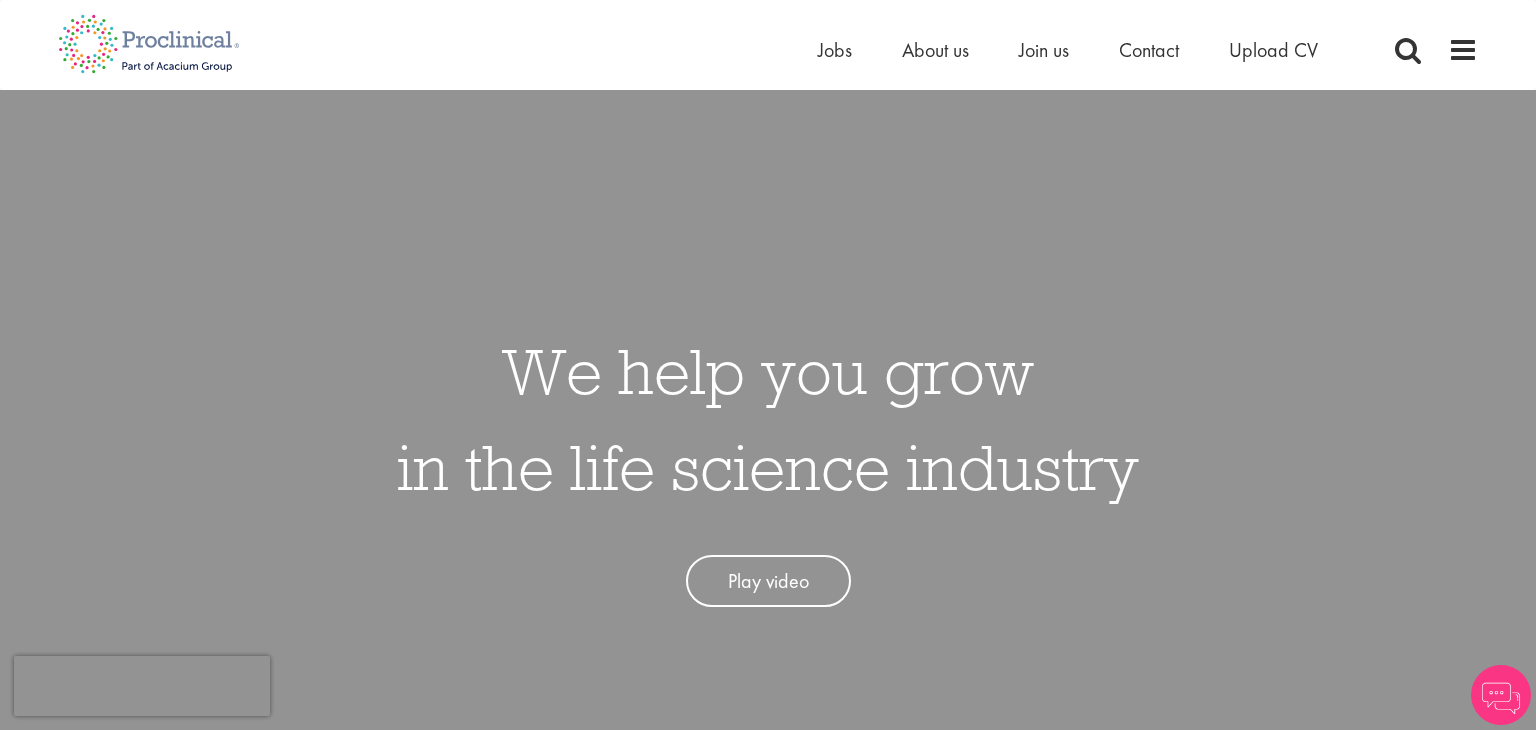 scroll, scrollTop: 0, scrollLeft: 0, axis: both 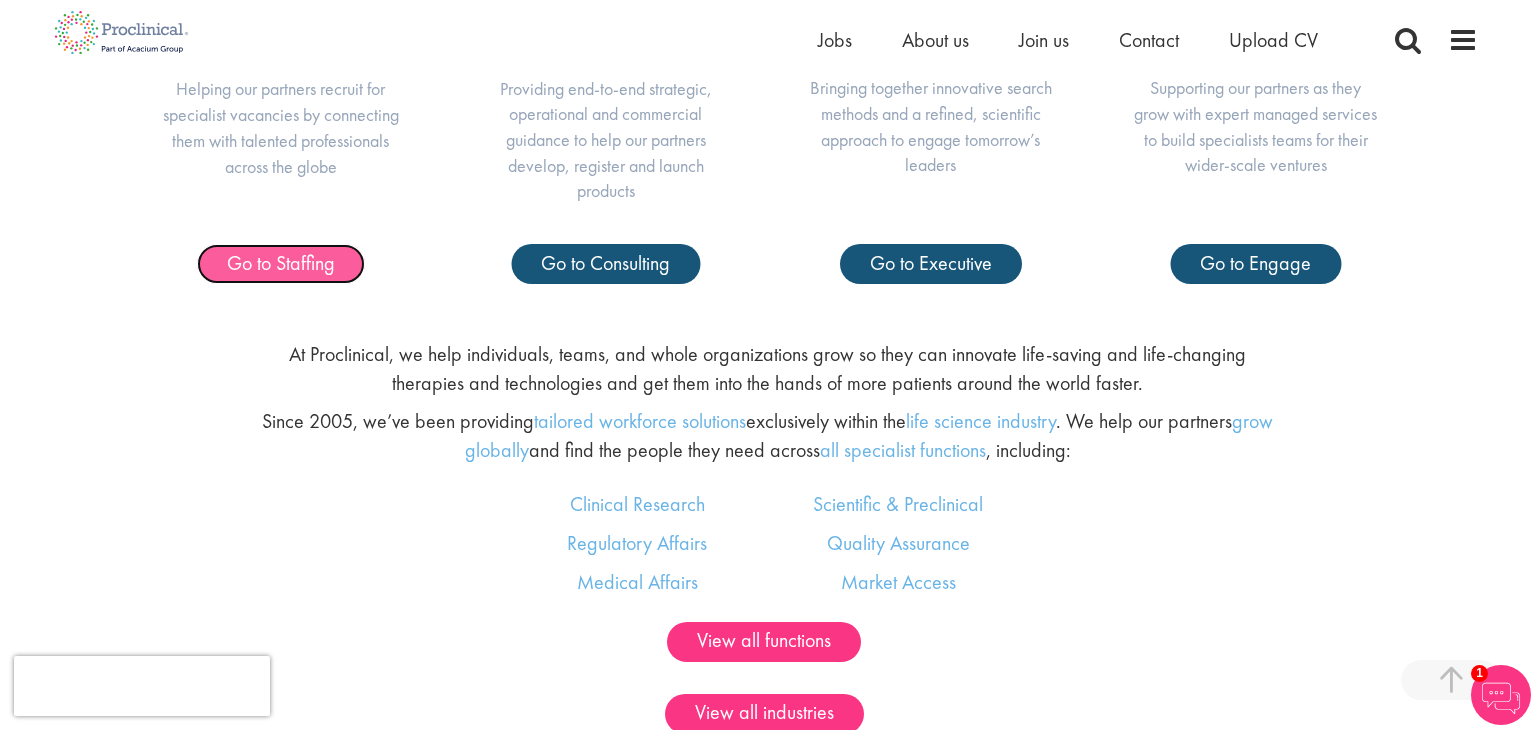click on "Go to Staffing" at bounding box center [281, 263] 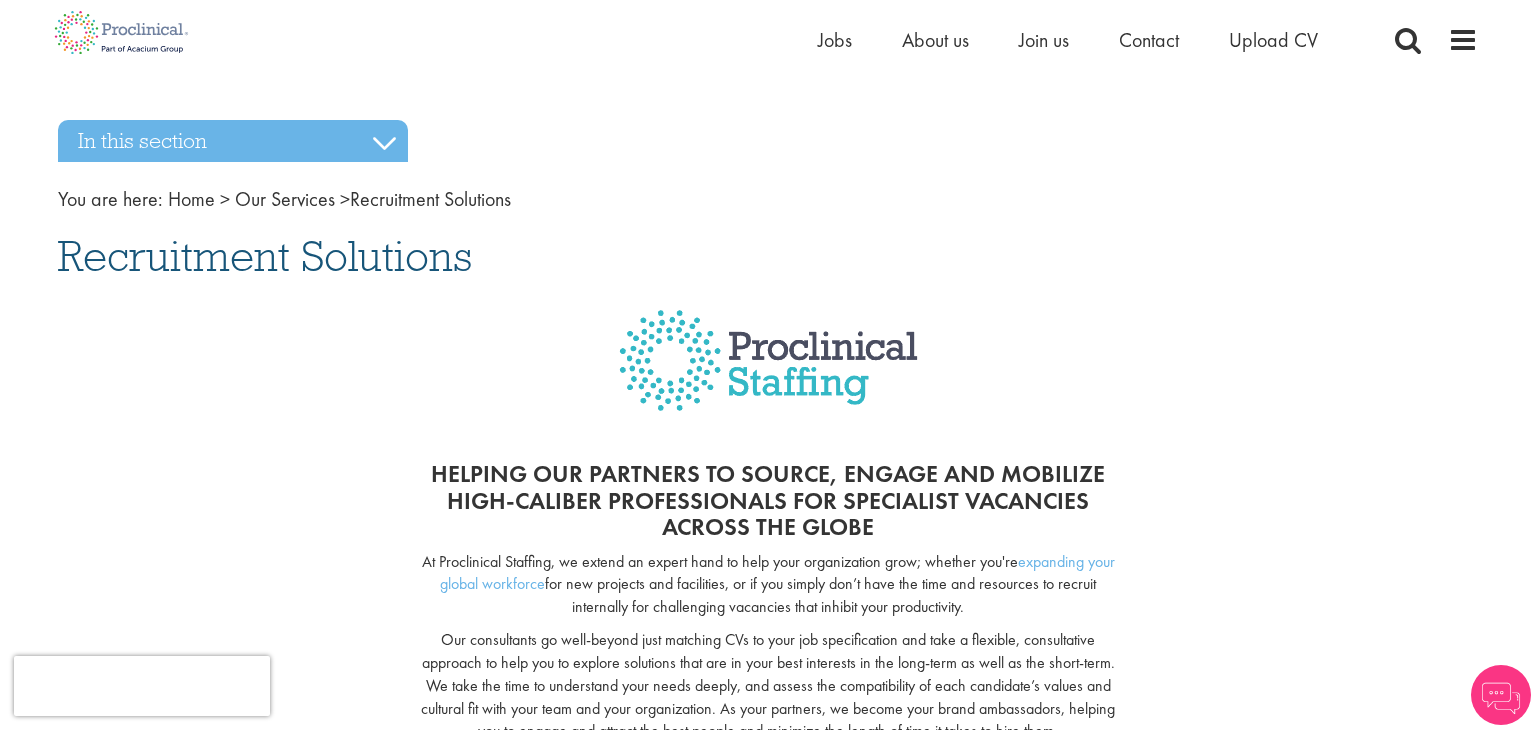 scroll, scrollTop: 483, scrollLeft: 0, axis: vertical 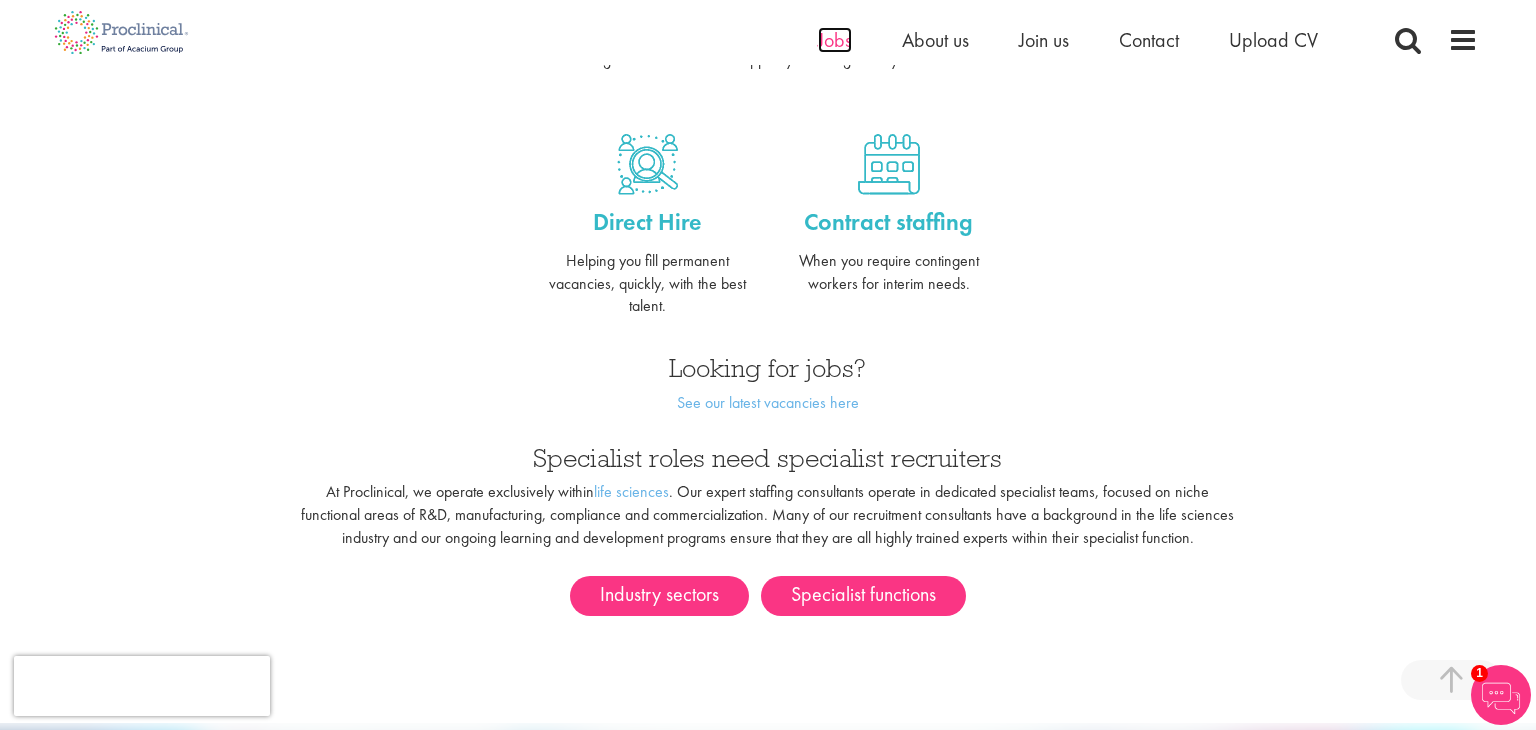 click on "Jobs" at bounding box center (835, 40) 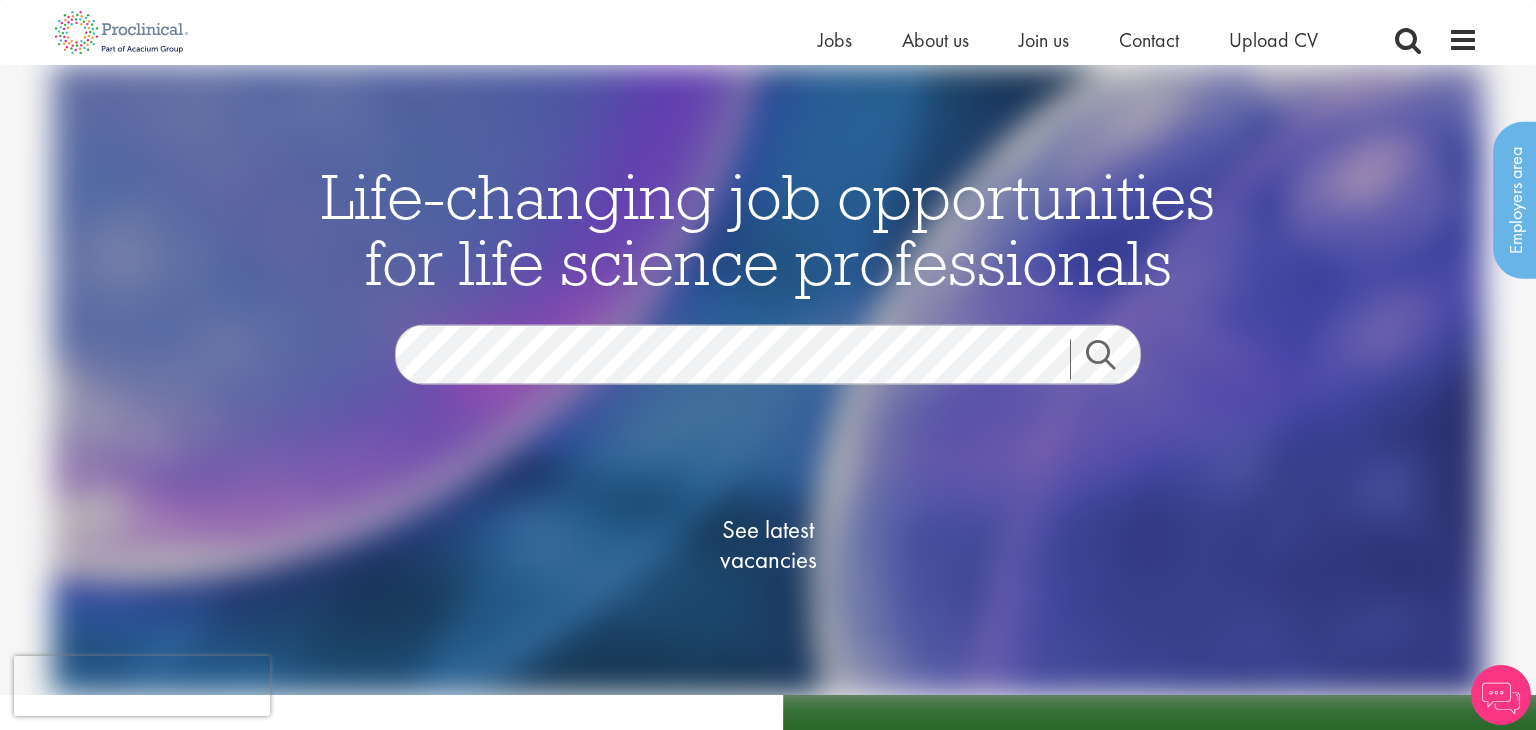 scroll, scrollTop: 232, scrollLeft: 0, axis: vertical 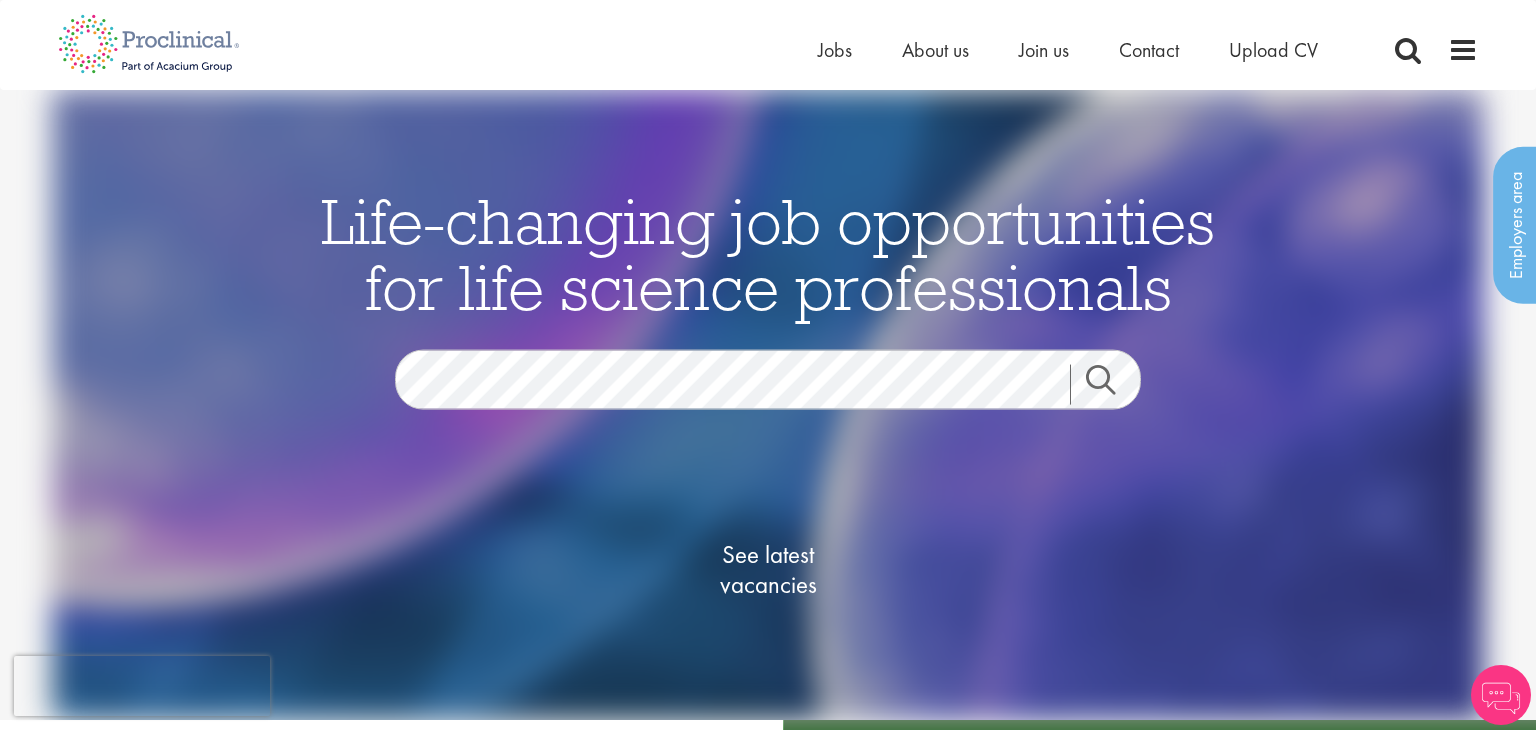 click on "Life-changing job opportunities for life science professionals
Jobs
Search
See latest  vacancies" at bounding box center (768, 436) 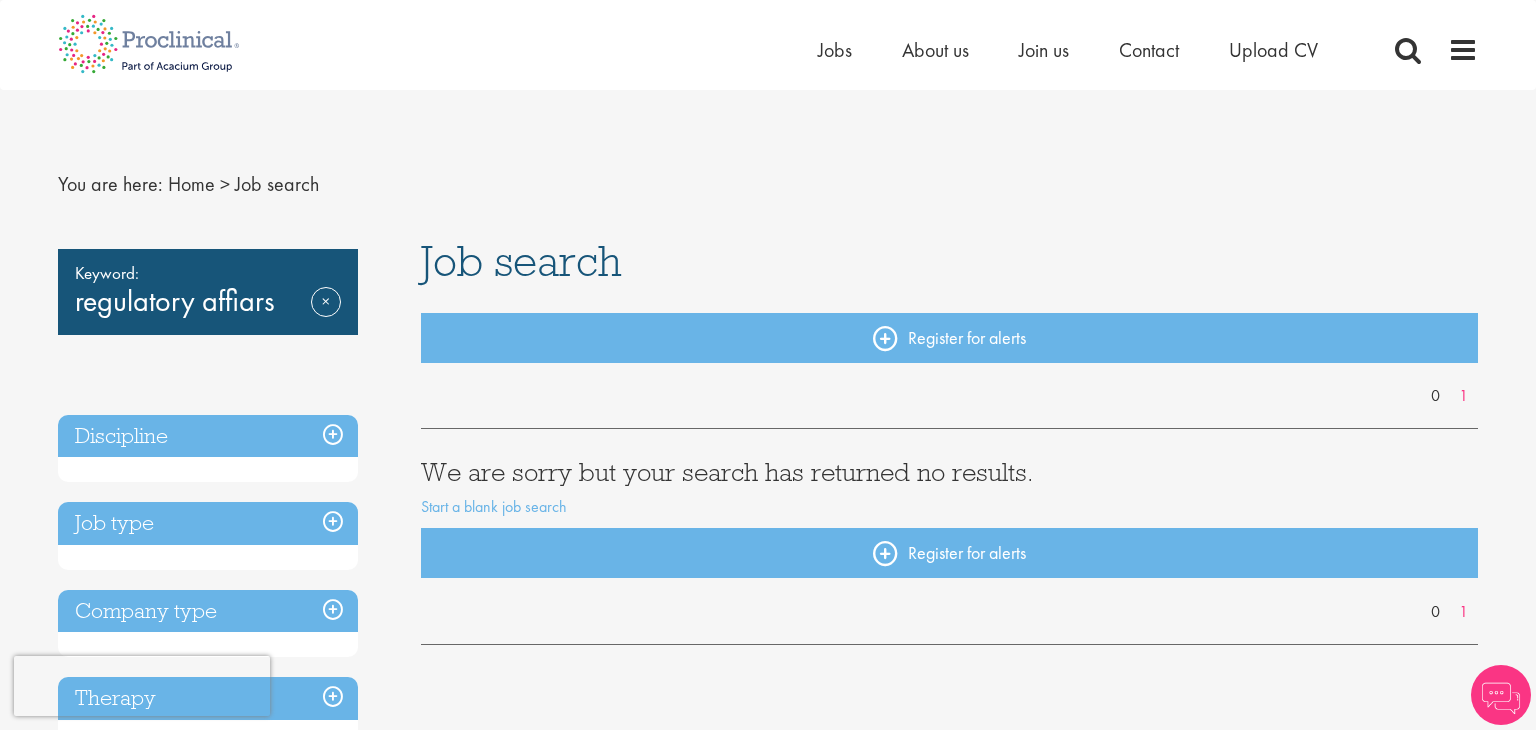 scroll, scrollTop: 0, scrollLeft: 0, axis: both 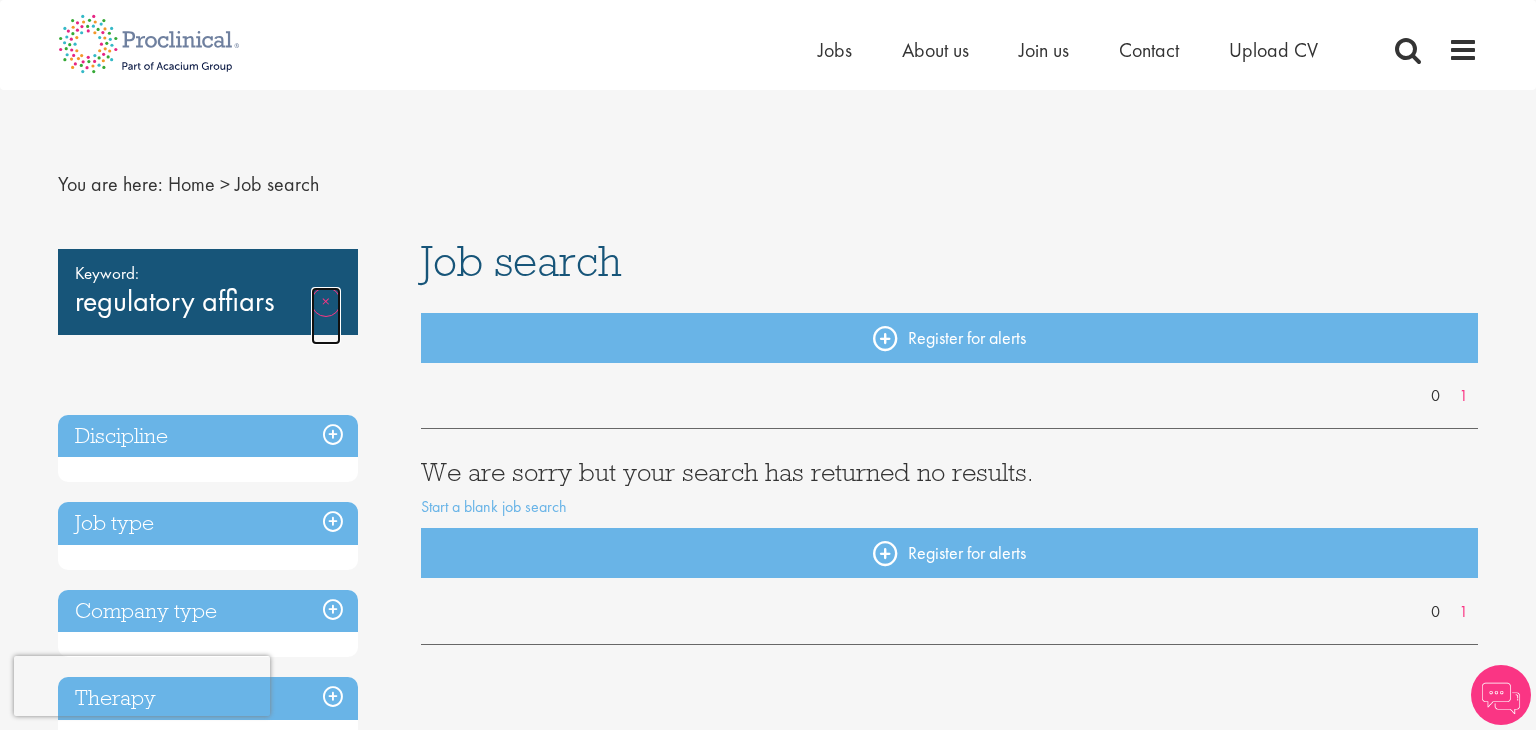 click on "Remove" at bounding box center (326, 316) 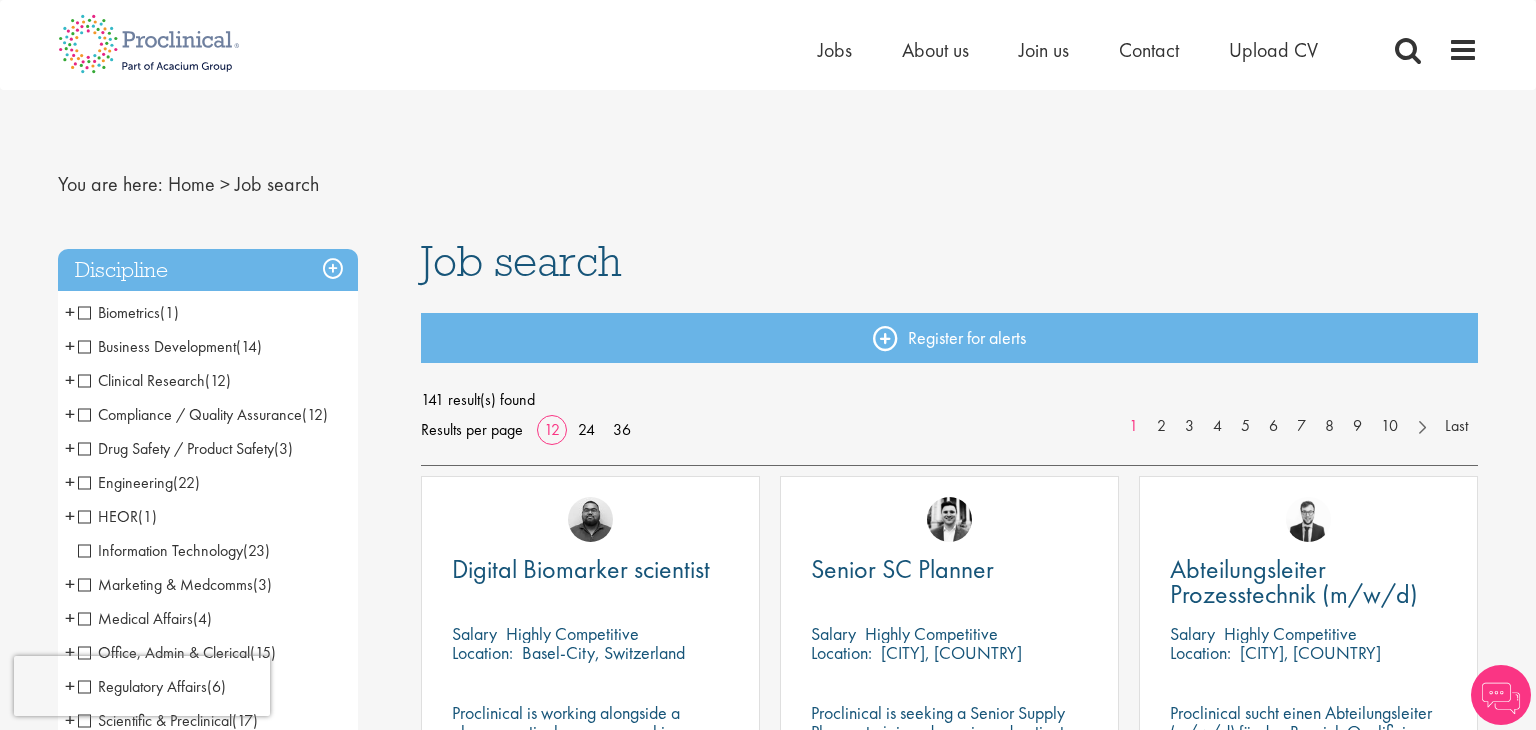 scroll, scrollTop: 0, scrollLeft: 0, axis: both 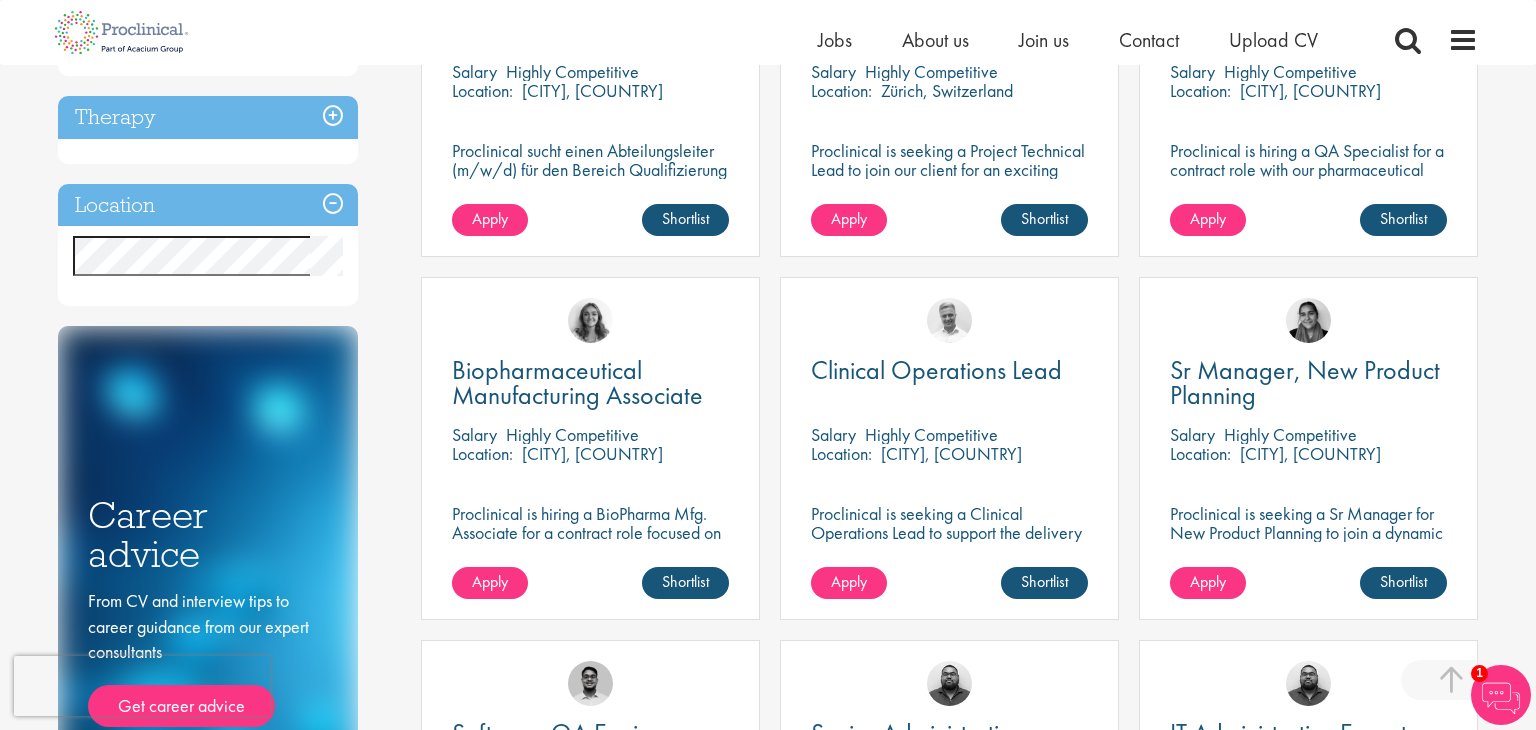 click on "Location" at bounding box center (208, 205) 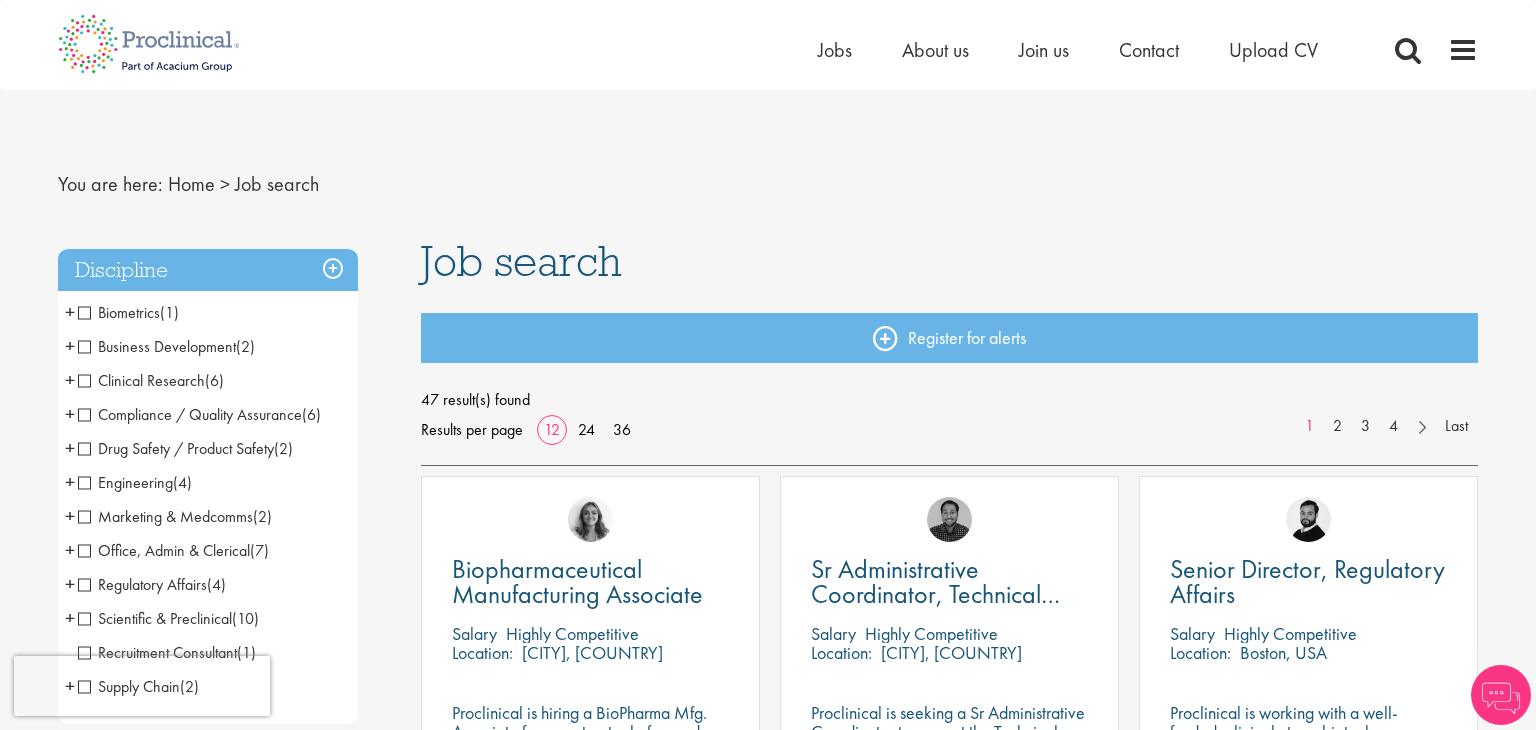 scroll, scrollTop: 0, scrollLeft: 0, axis: both 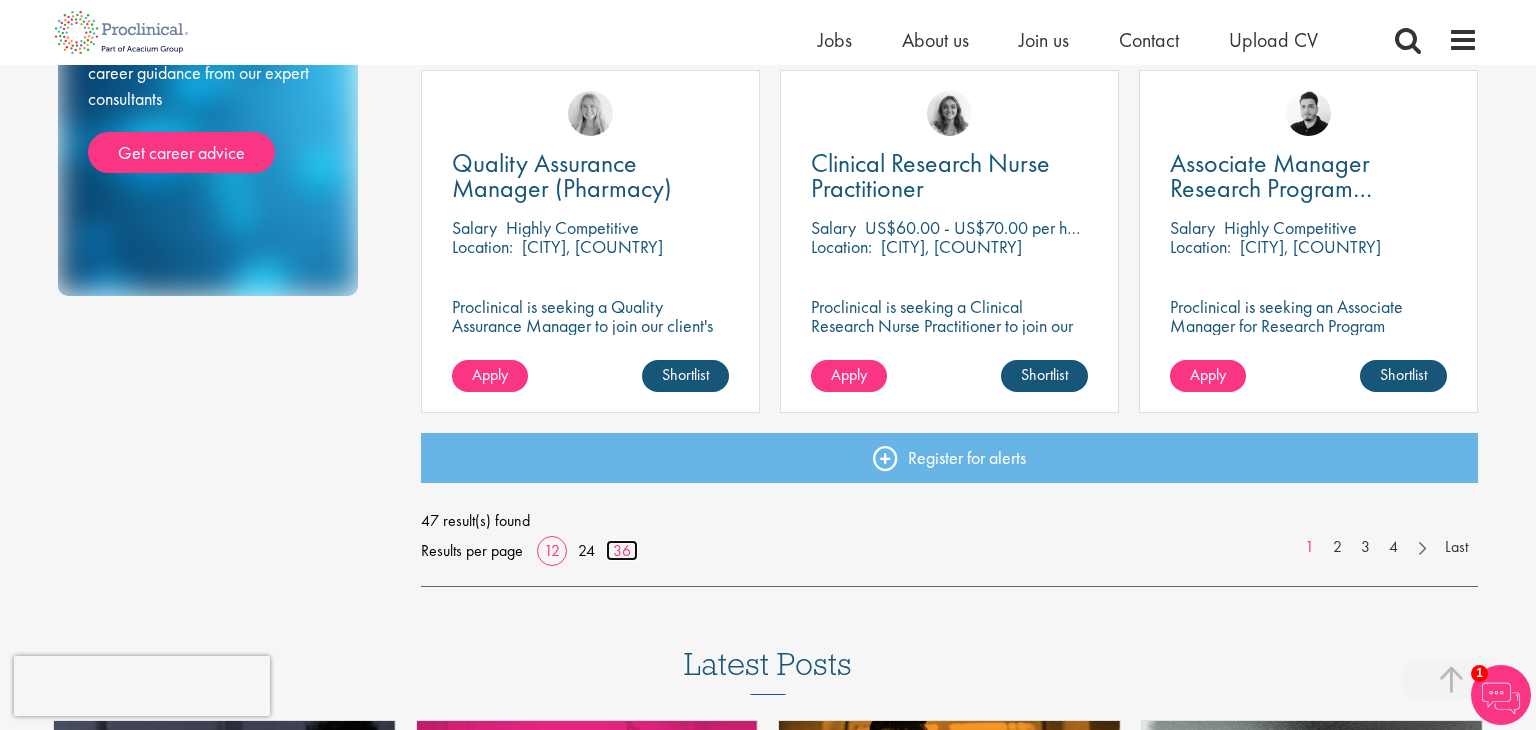 click on "36" at bounding box center (622, 550) 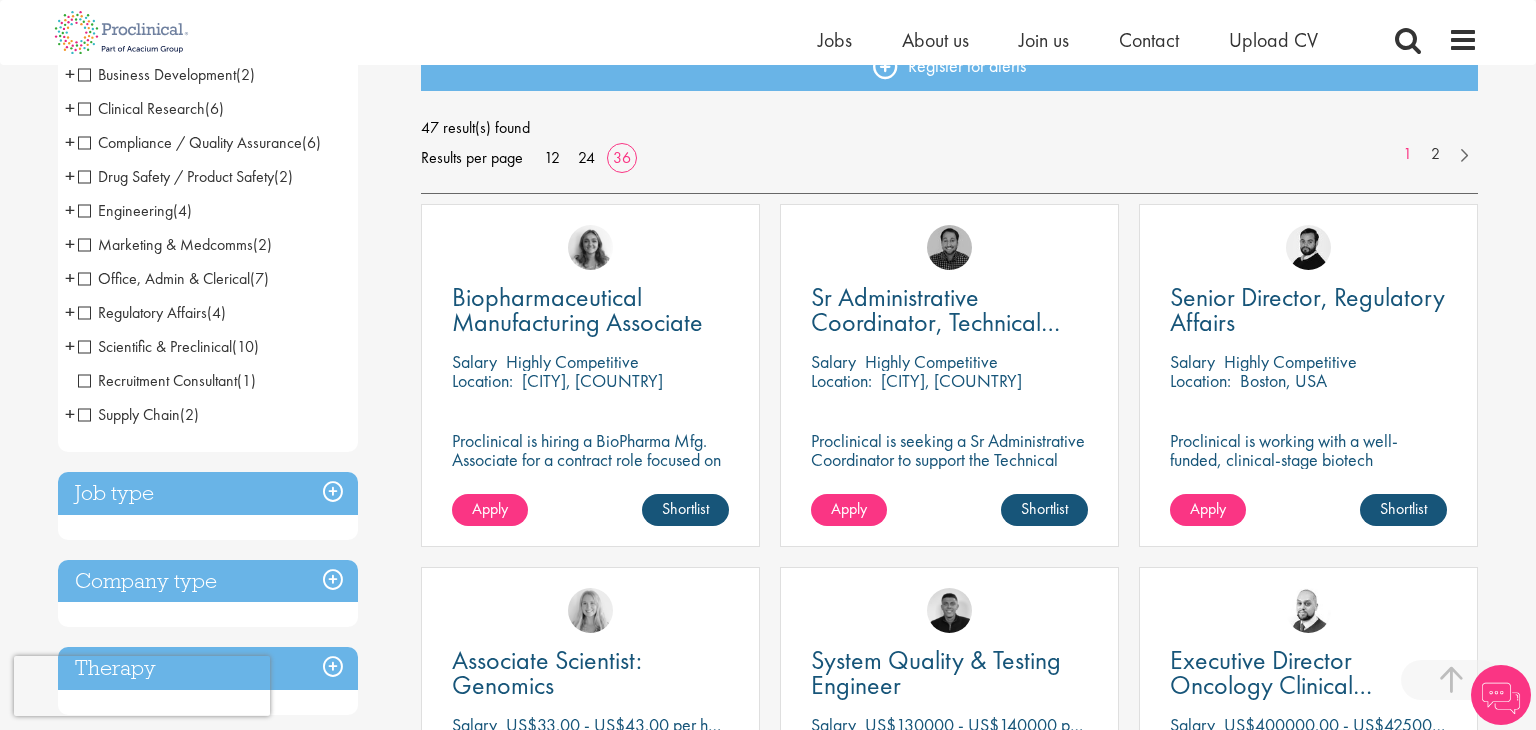 scroll, scrollTop: 548, scrollLeft: 0, axis: vertical 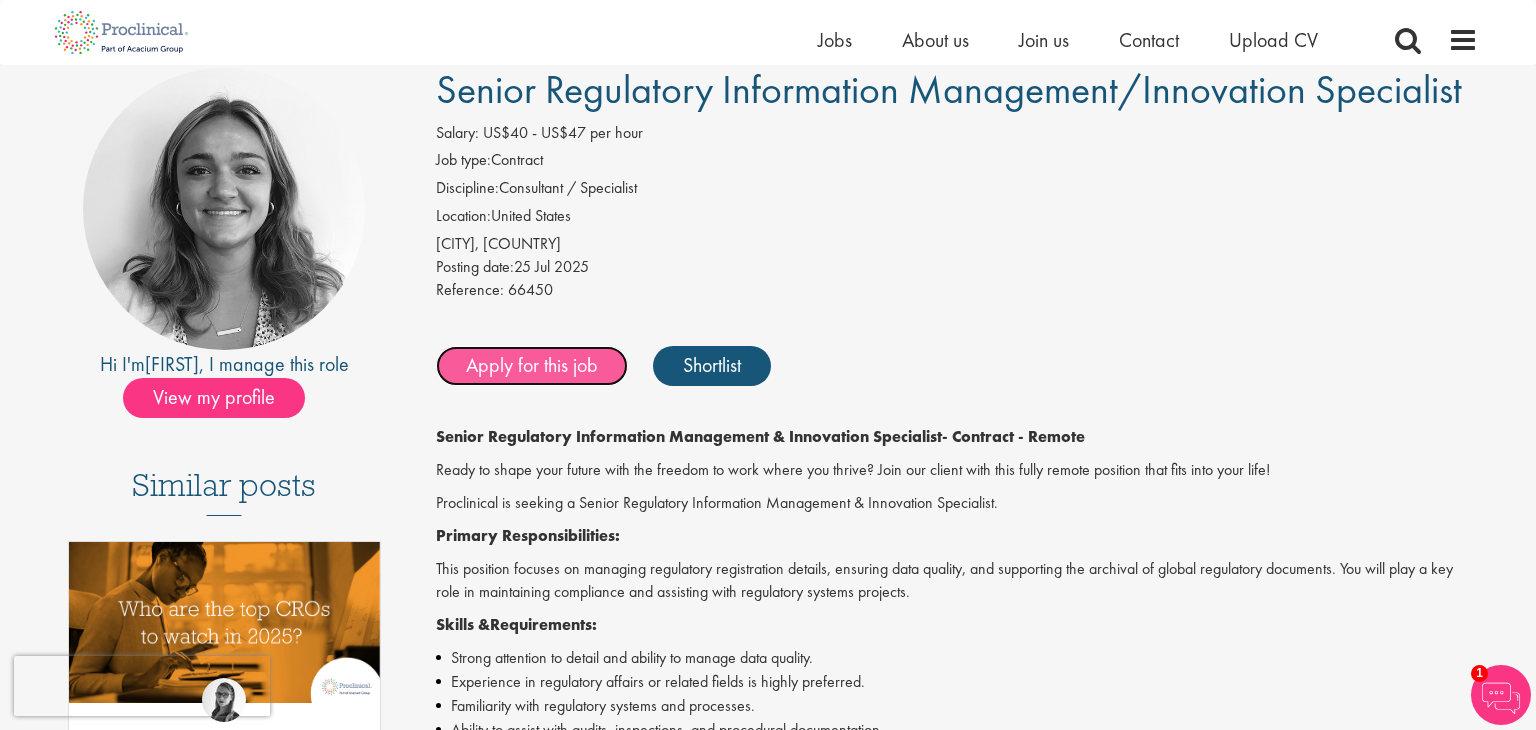 click on "Apply for this job" at bounding box center (532, 366) 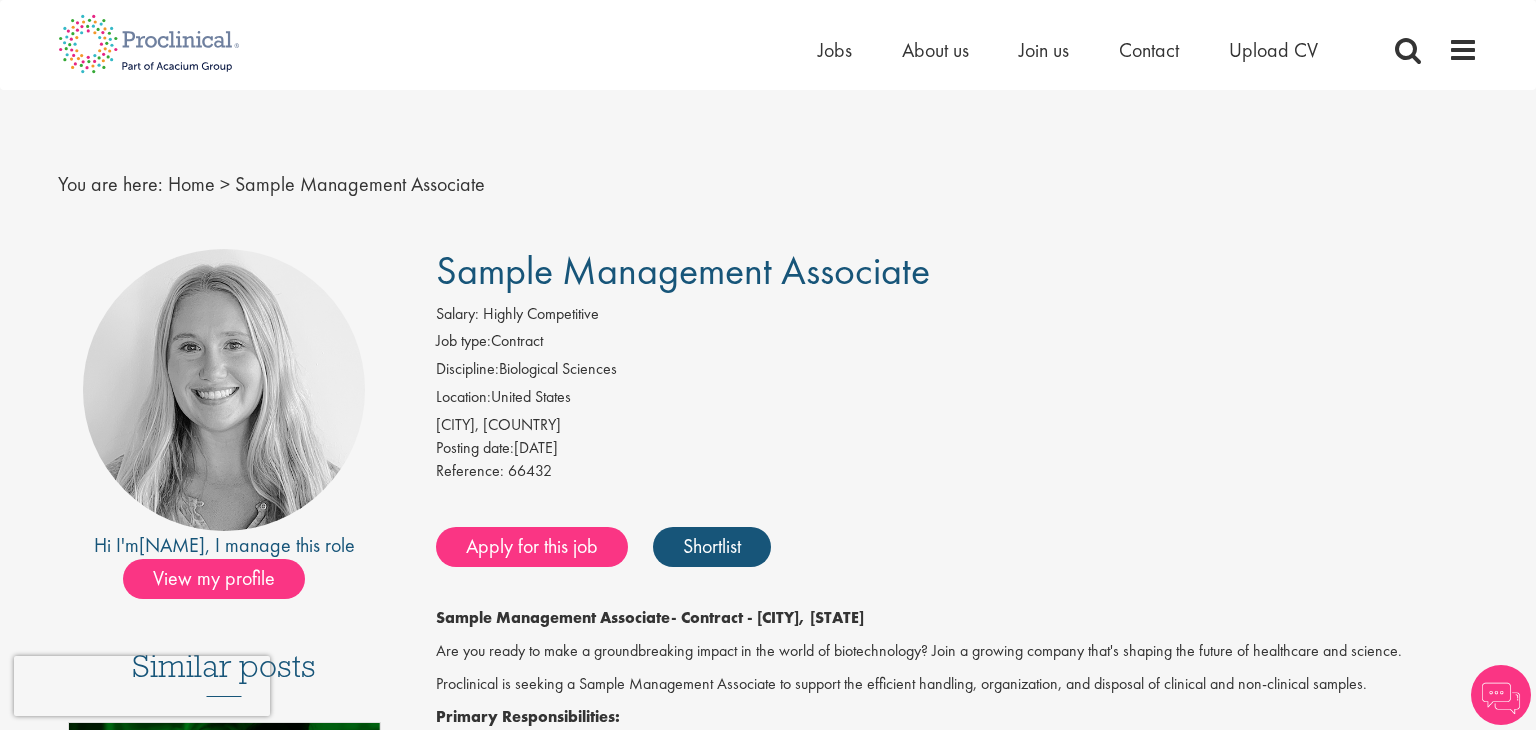 scroll, scrollTop: 0, scrollLeft: 0, axis: both 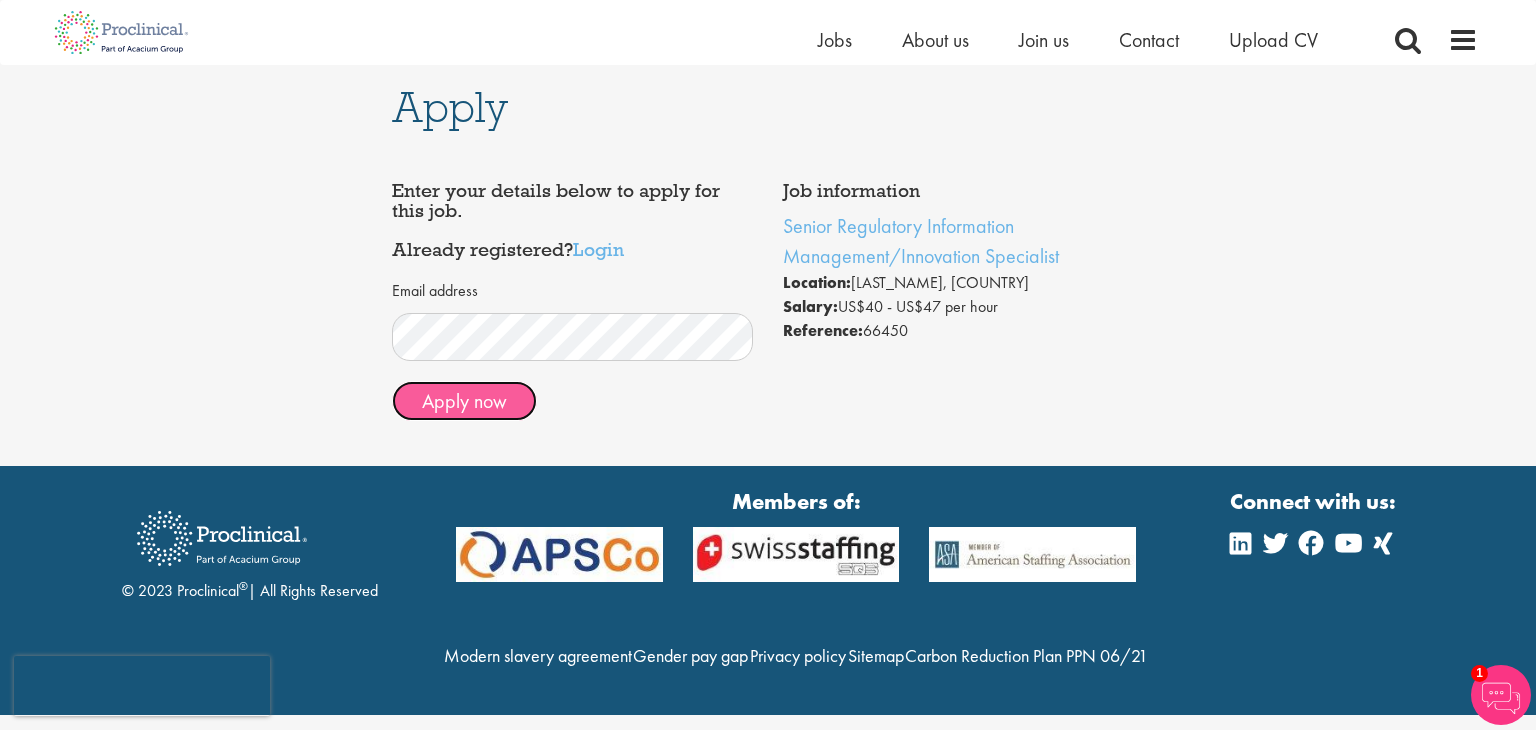 click on "Apply now" at bounding box center [464, 401] 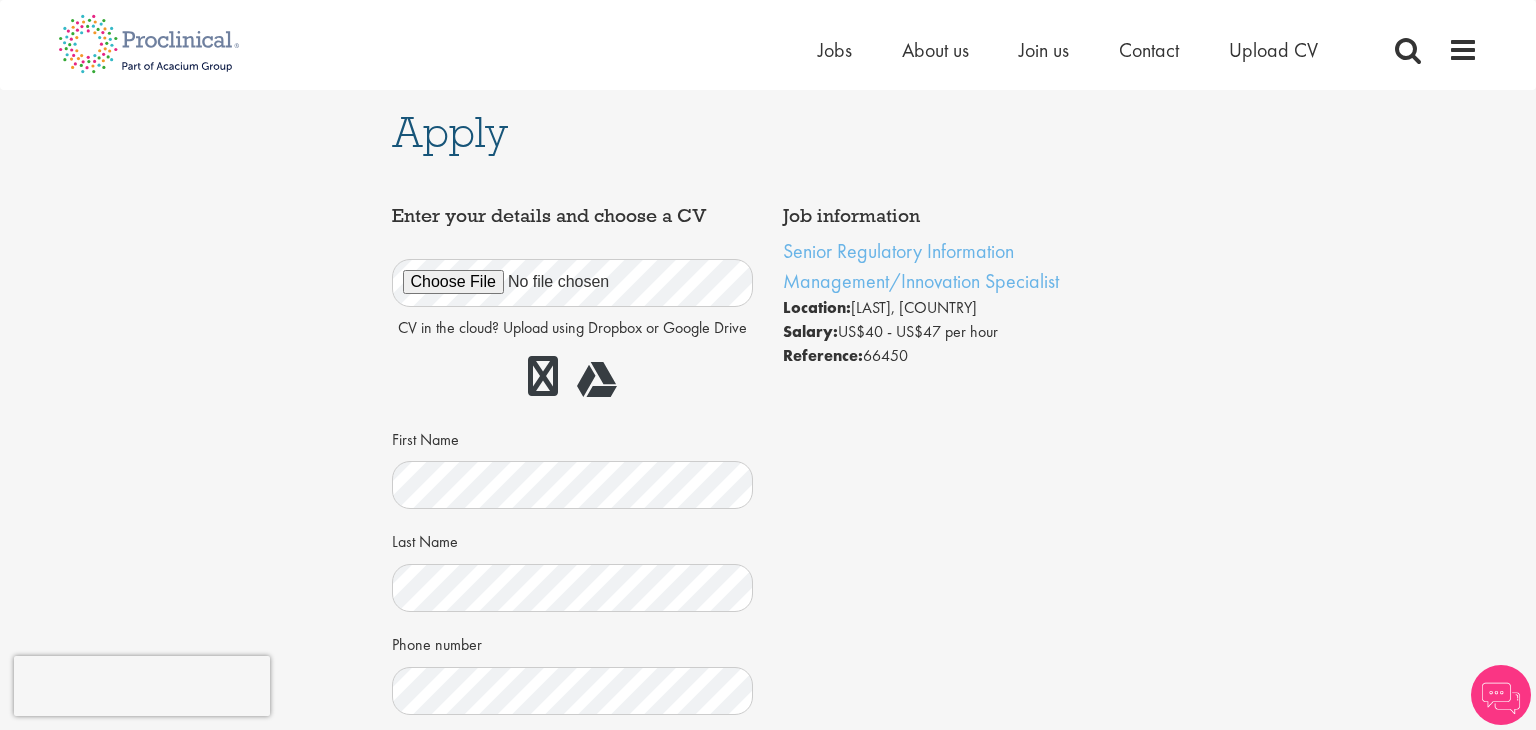 scroll, scrollTop: 0, scrollLeft: 0, axis: both 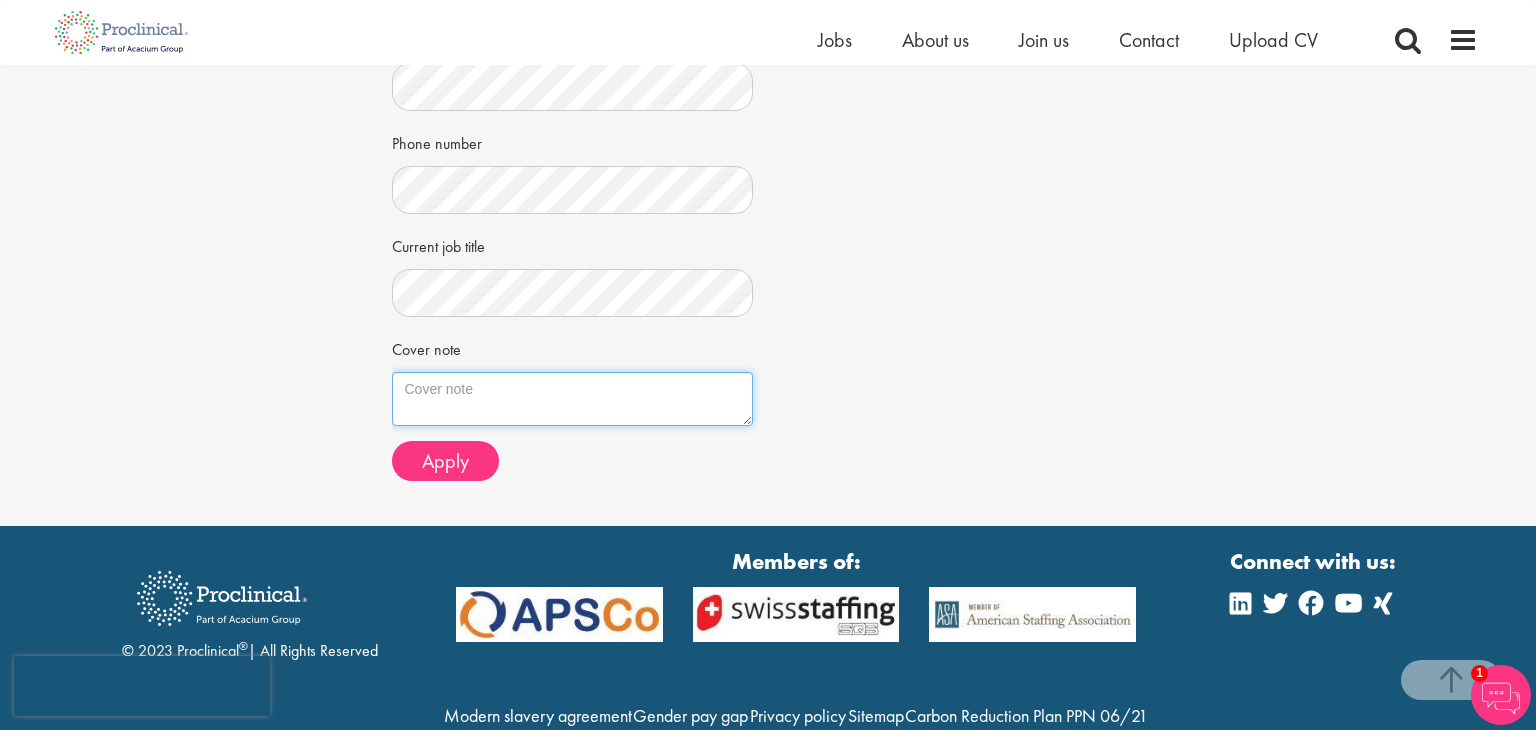 click on "Cover note" at bounding box center [573, 399] 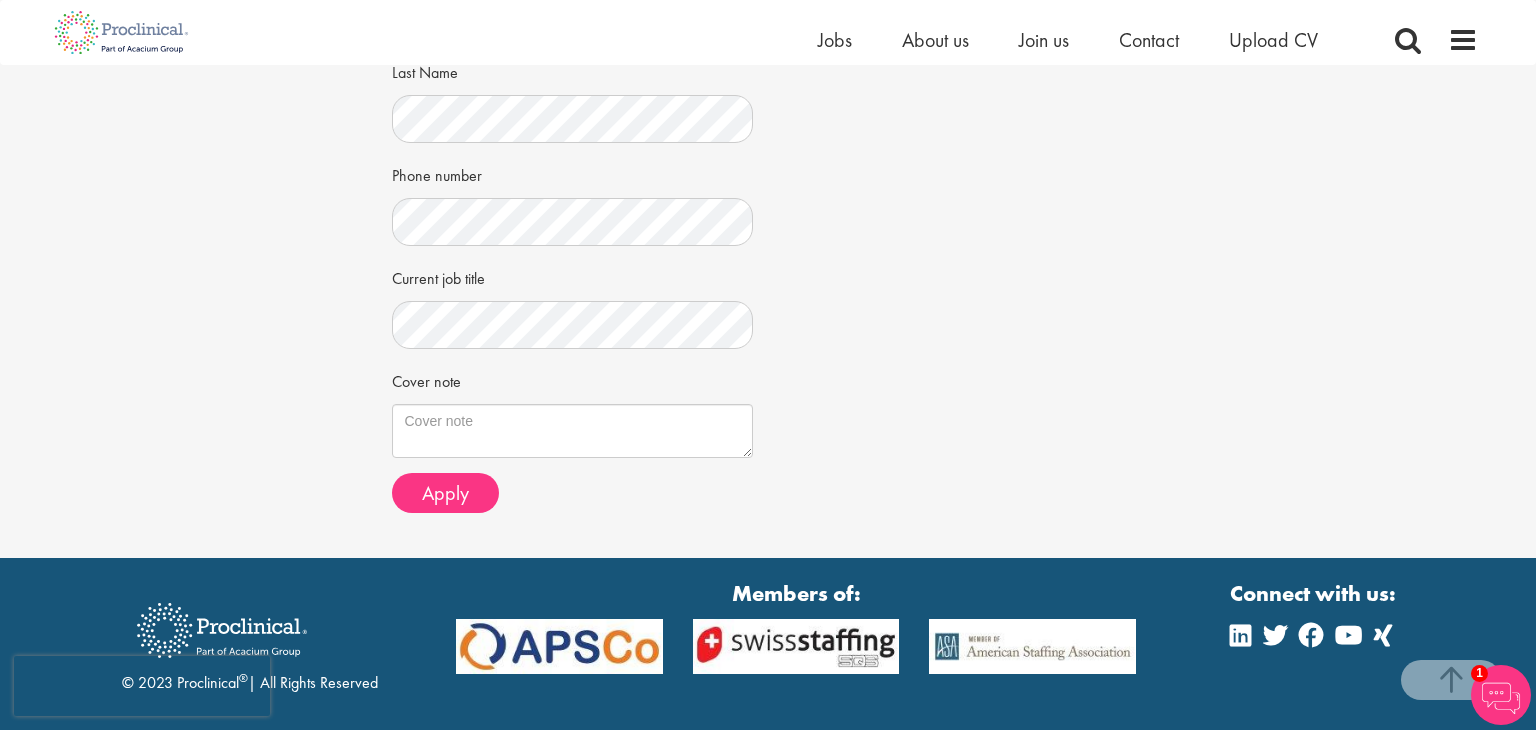 scroll, scrollTop: 452, scrollLeft: 0, axis: vertical 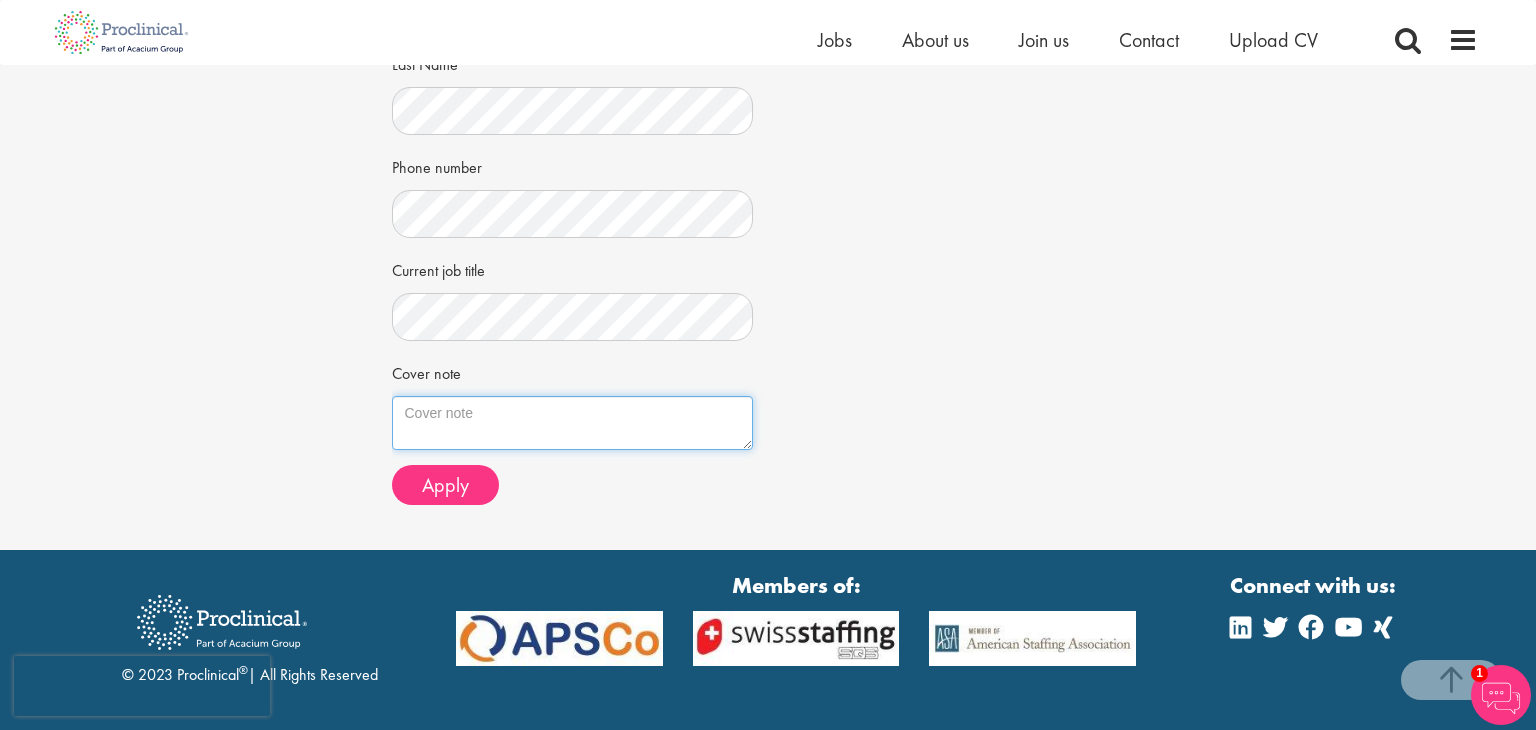 click on "Cover note" at bounding box center (573, 423) 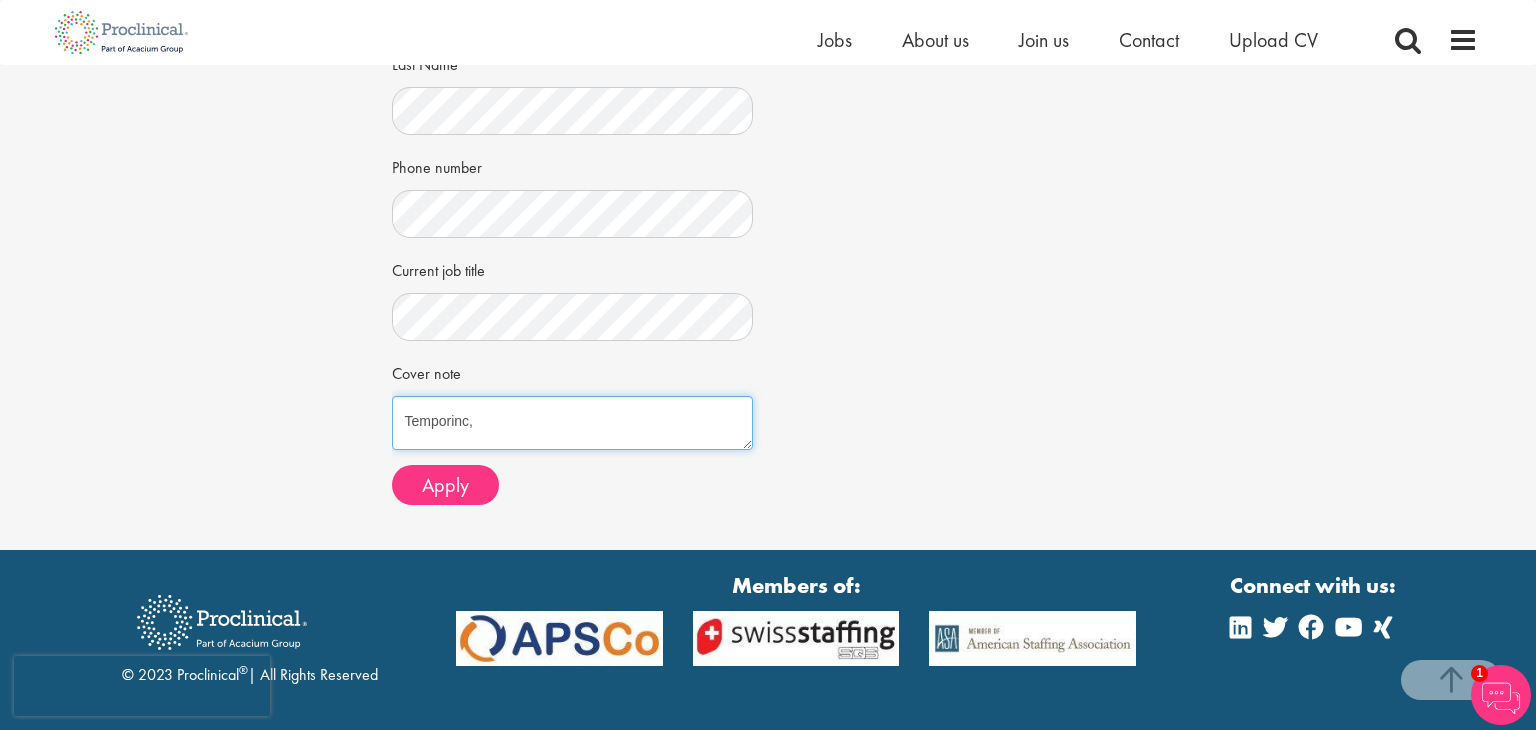 scroll, scrollTop: 1060, scrollLeft: 0, axis: vertical 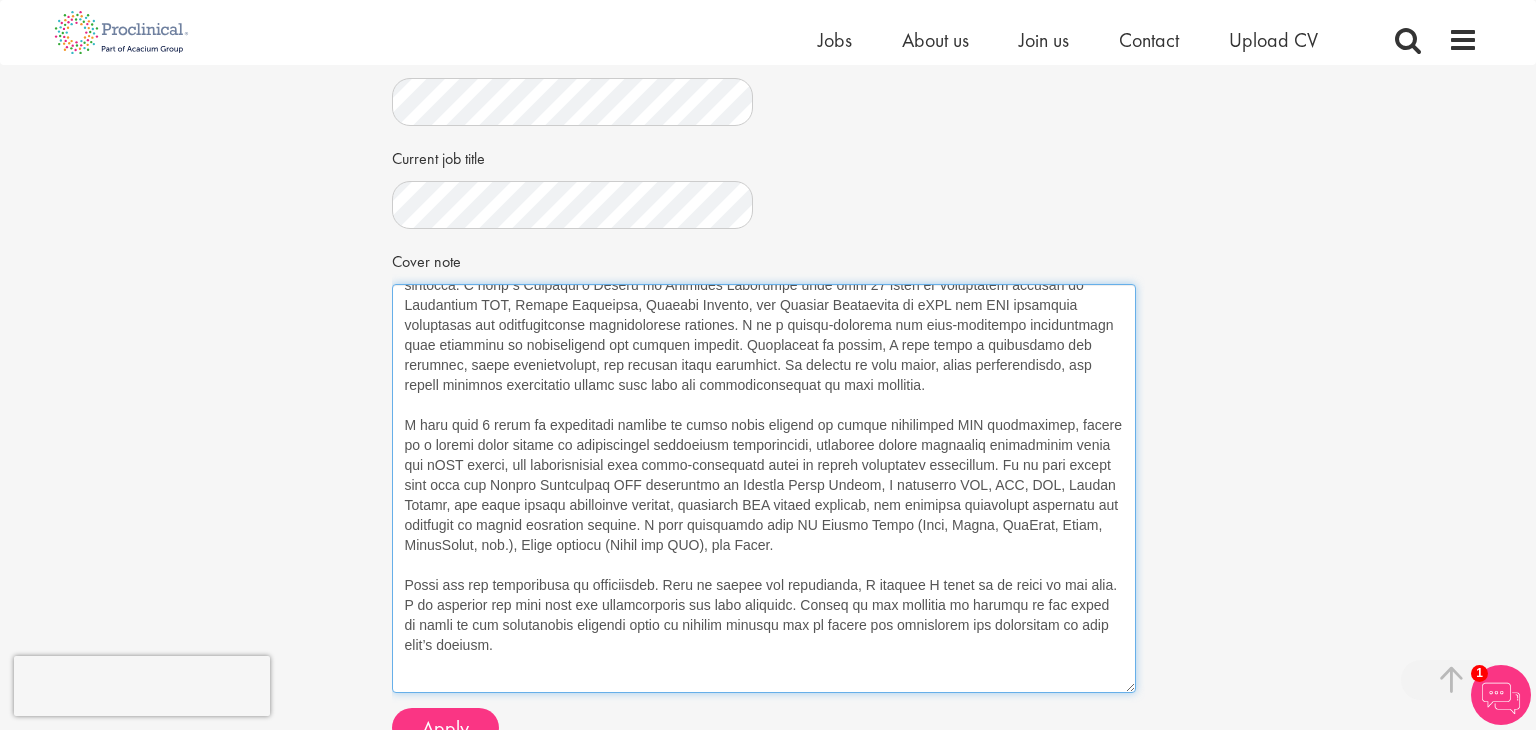 drag, startPoint x: 748, startPoint y: 335, endPoint x: 1131, endPoint y: 691, distance: 522.9006 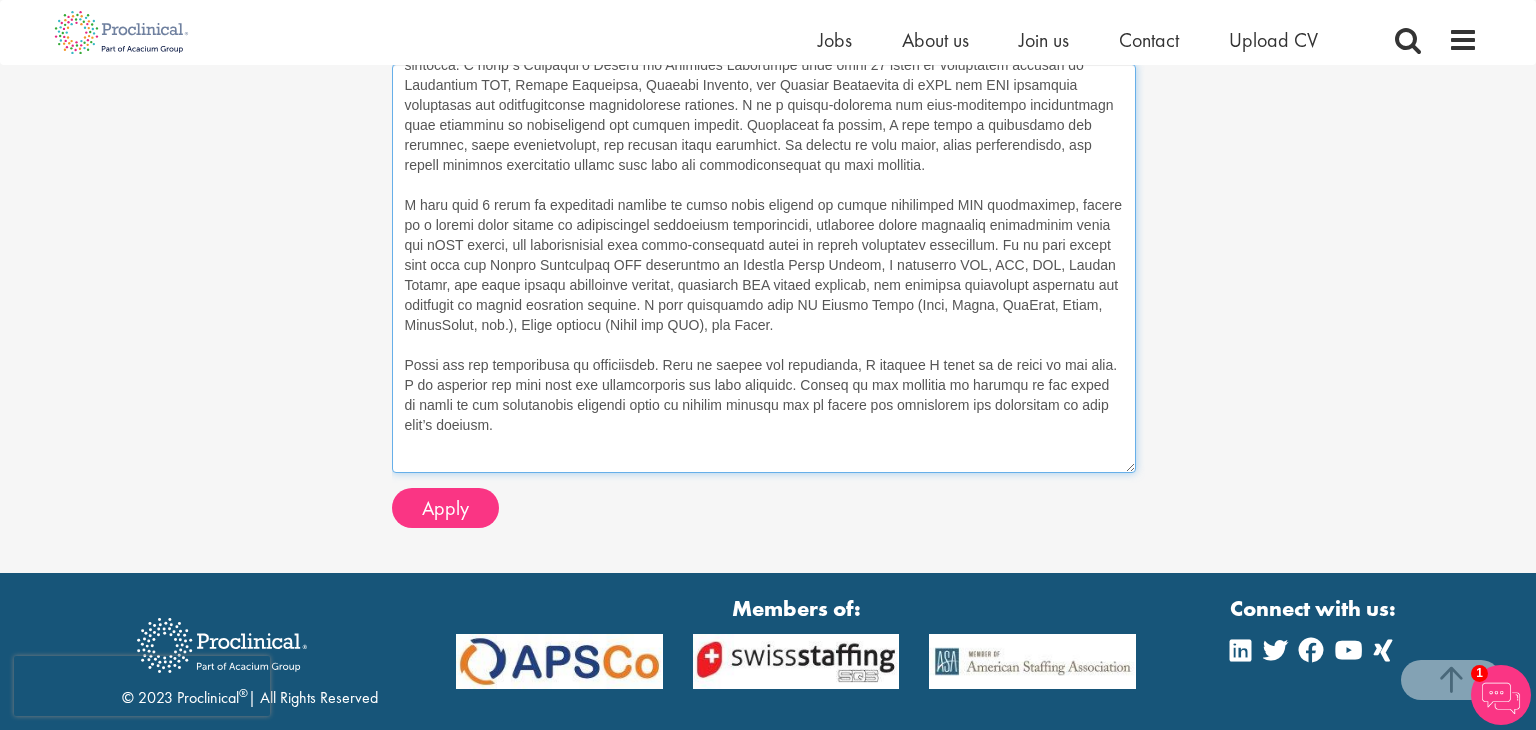 scroll, scrollTop: 808, scrollLeft: 0, axis: vertical 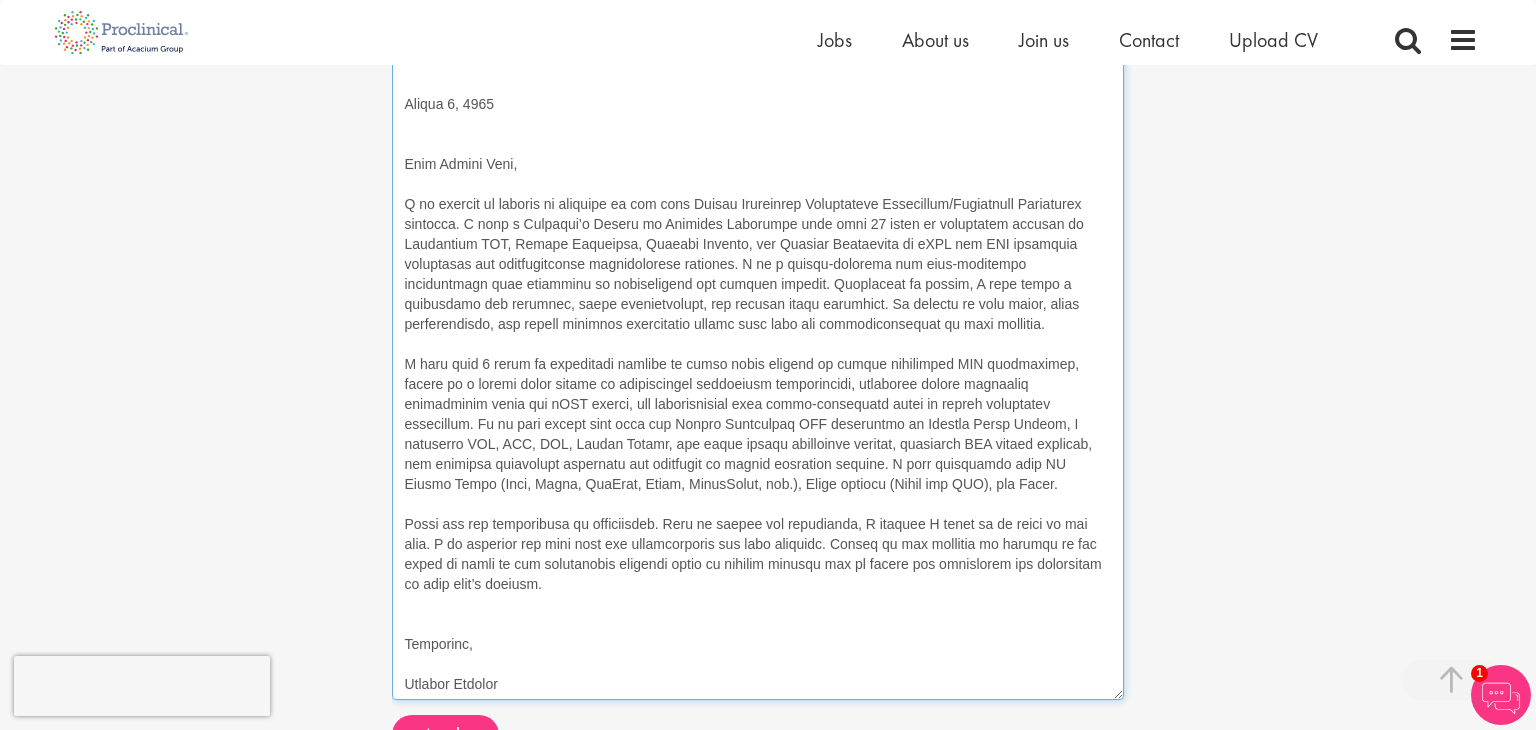 drag, startPoint x: 1131, startPoint y: 445, endPoint x: 1119, endPoint y: 696, distance: 251.28668 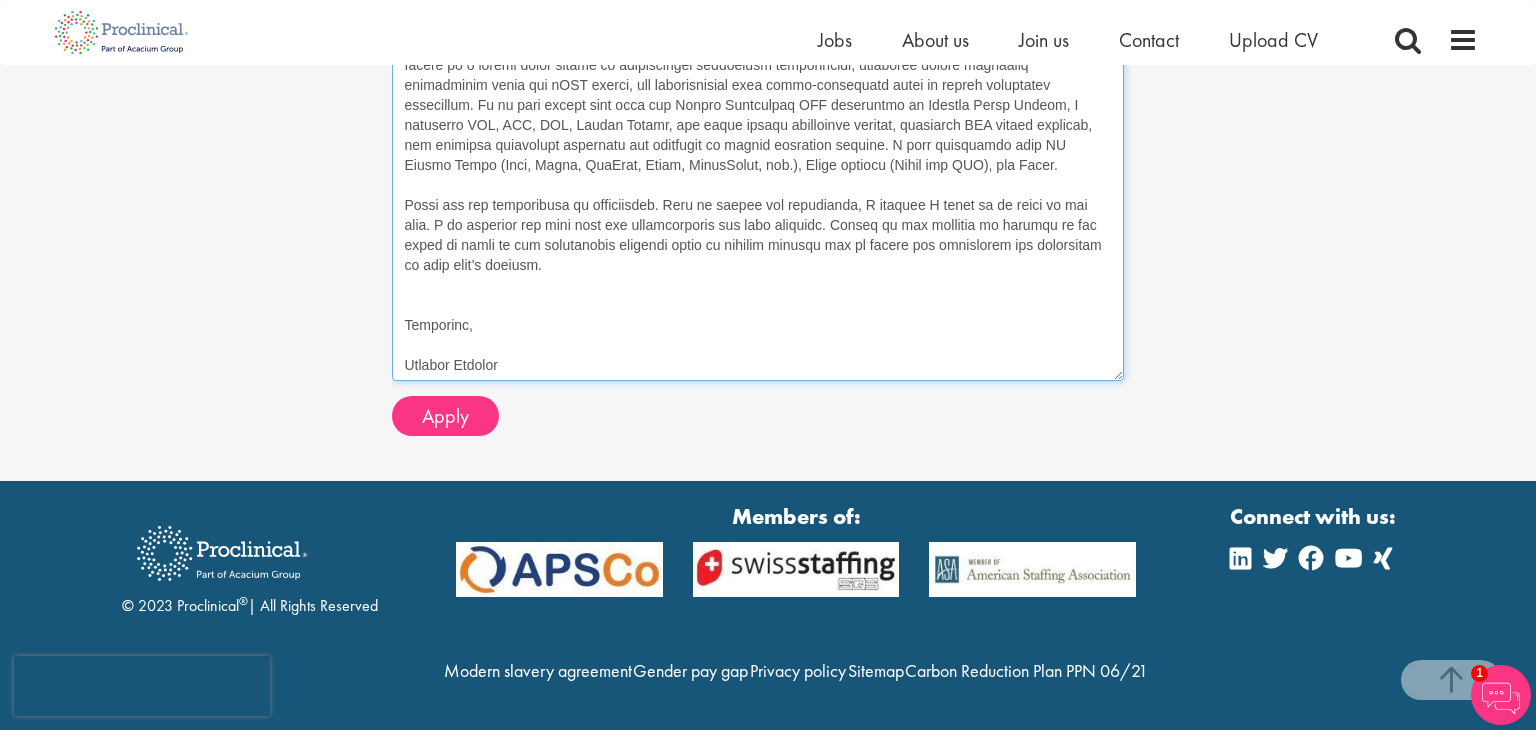 scroll, scrollTop: 1170, scrollLeft: 0, axis: vertical 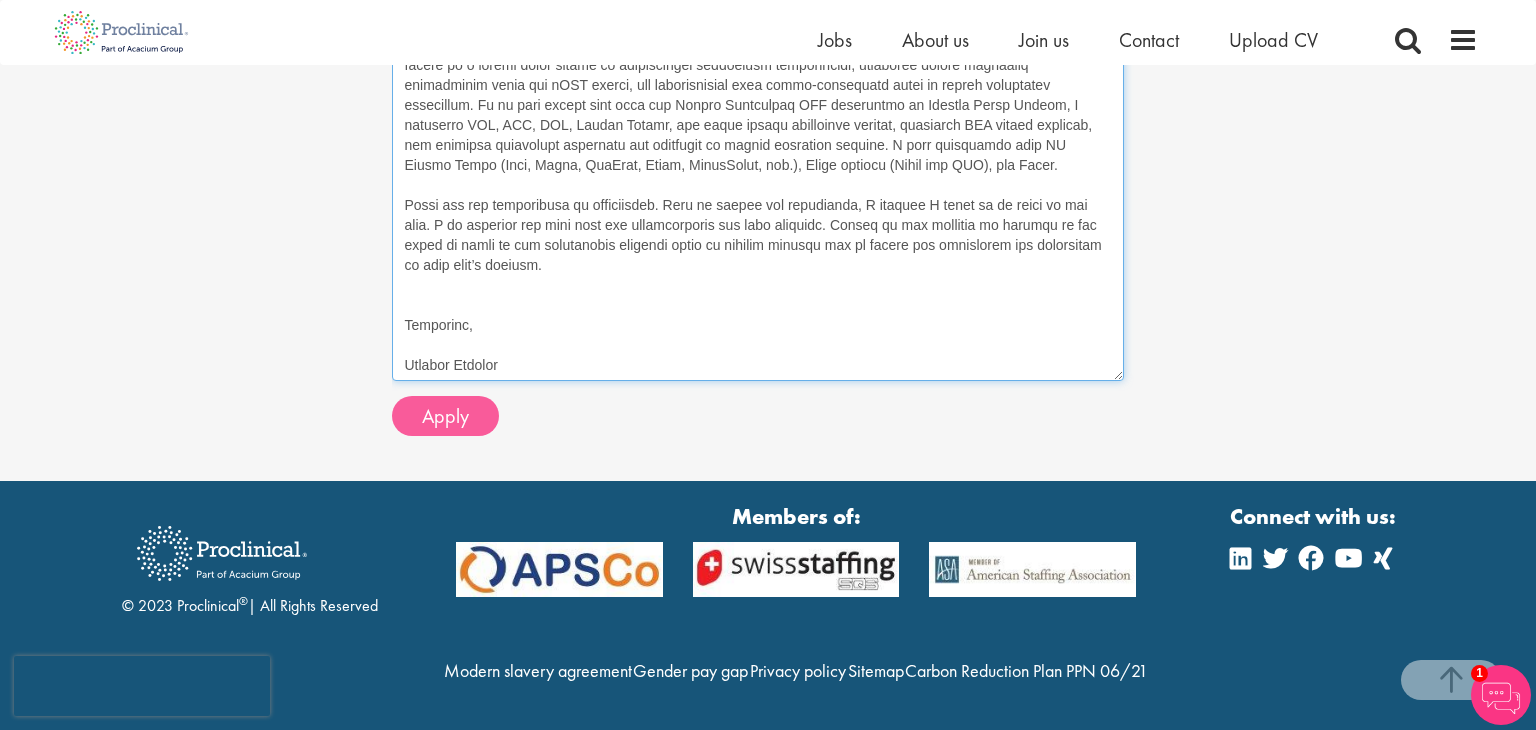 type on "Melissa Goodwin
Goodyear, Arizona, United States
618-477-4033
melissa.goodwin612@gmail.com
August 5, 2025
Dear Hiring Team,
I am writing to express my interest in the open Senior Regulatory Information Management/Innovation Specialist position. I have a Bachelor’s Degree in Forensic Chemistry with over 16 years of experience working in Regulatory CMC, Global Stability, Quality Control, and Project Management in cGMP and FDA regulated laboratory and pharmaceutical manufacturing settings. I am a detail-oriented and self-motivated professional with strengths in organization and problem solving. Throughout my career, I have built a reputation for accuracy, clear communication, and meeting tight deadlines. My ability to lead teams, build relationships, and manage projects efficiently aligns well with the responsibilities of this position.
I have over 5 years of experience working in roles which focused on global regulatory CMC submissions, giving me a strong track record of interpreting regulatory require..." 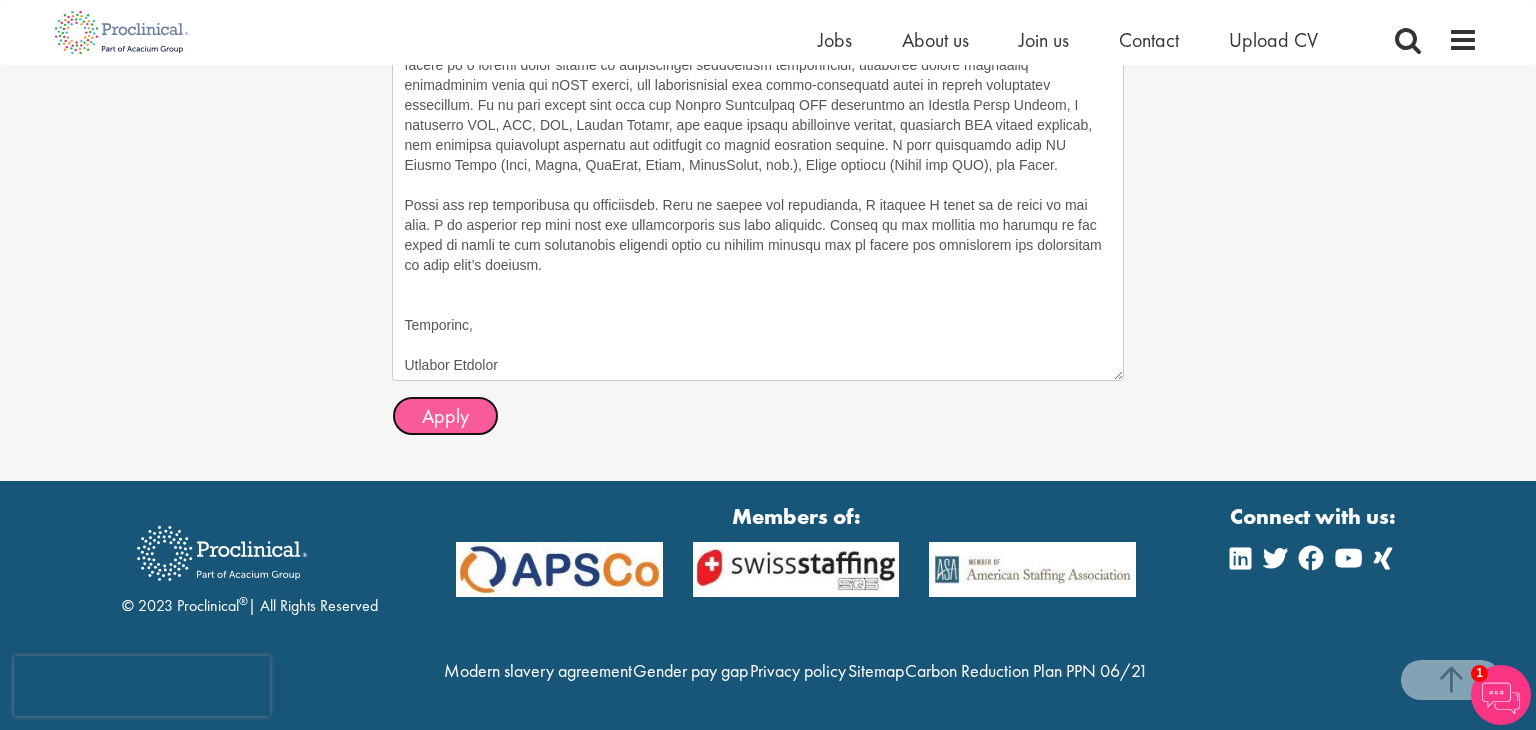 click on "Apply" at bounding box center [445, 416] 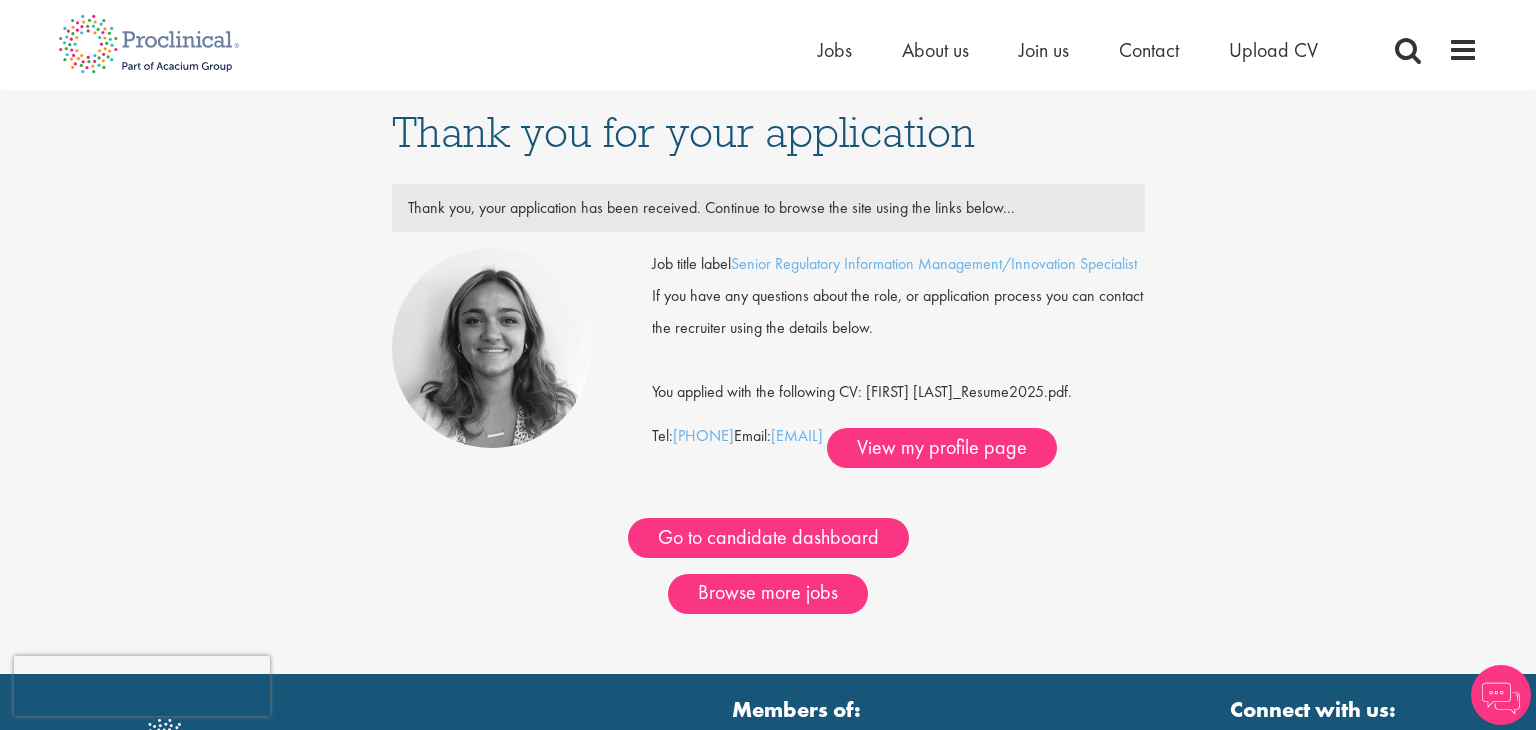 scroll, scrollTop: 0, scrollLeft: 0, axis: both 